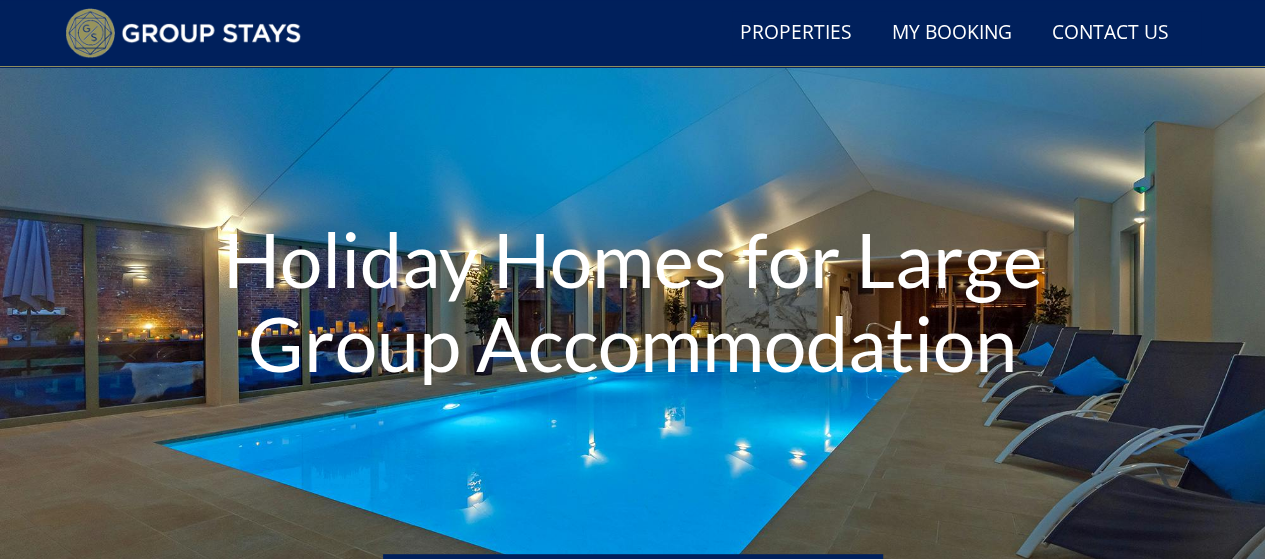 scroll, scrollTop: 0, scrollLeft: 0, axis: both 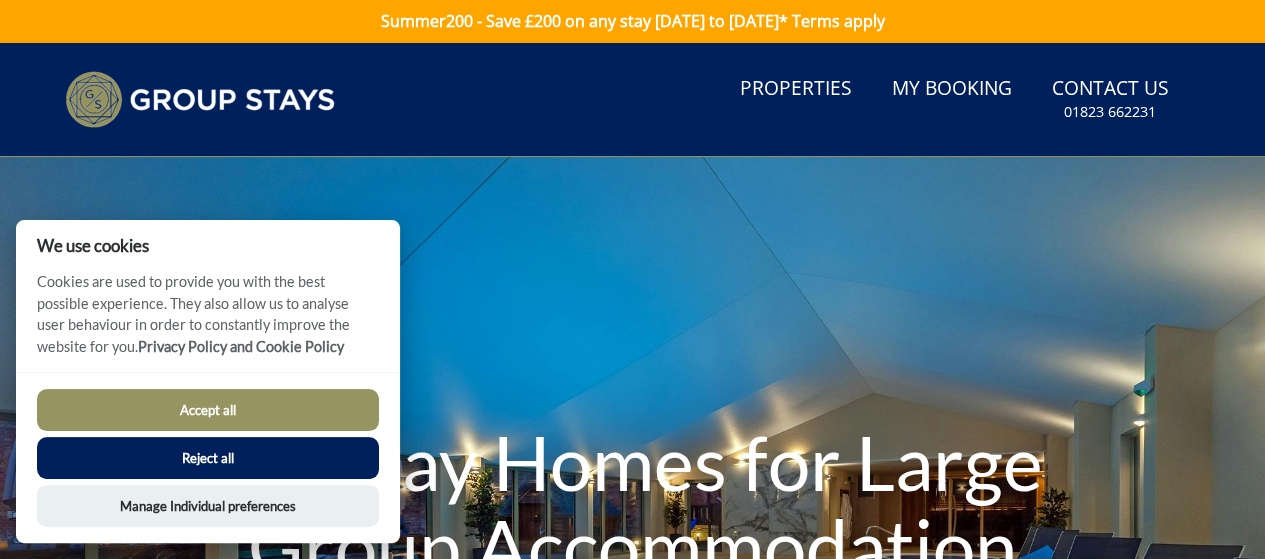 click on "Accept all" at bounding box center (208, 410) 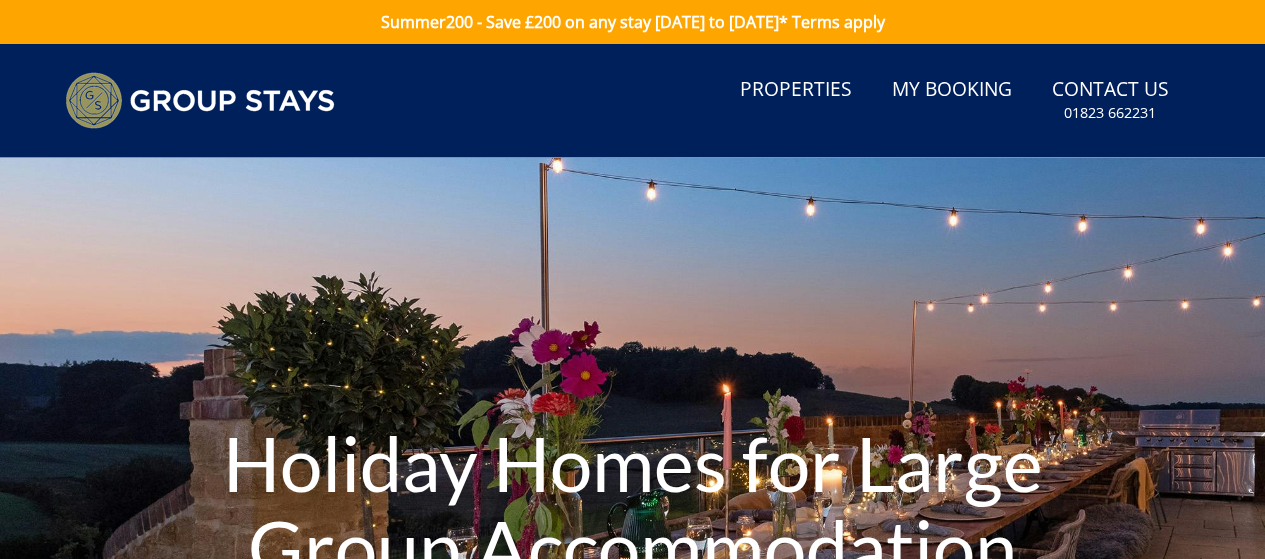 scroll, scrollTop: 0, scrollLeft: 0, axis: both 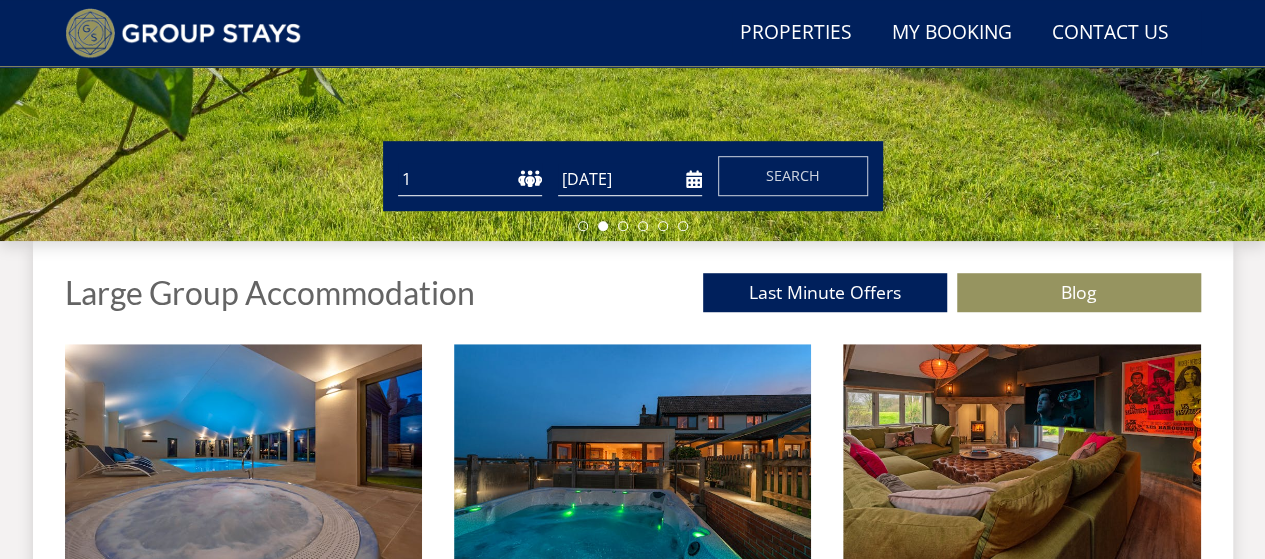 click on "1
2
3
4
5
6
7
8
9
10
11
12
13
14
15
16
17
18
19
20
21
22
23
24
25
26
27
28
29
30
31
32
33
34
35
36
37
38
39
40
41
42
43
44
45
46
47
48
49
50" at bounding box center (470, 179) 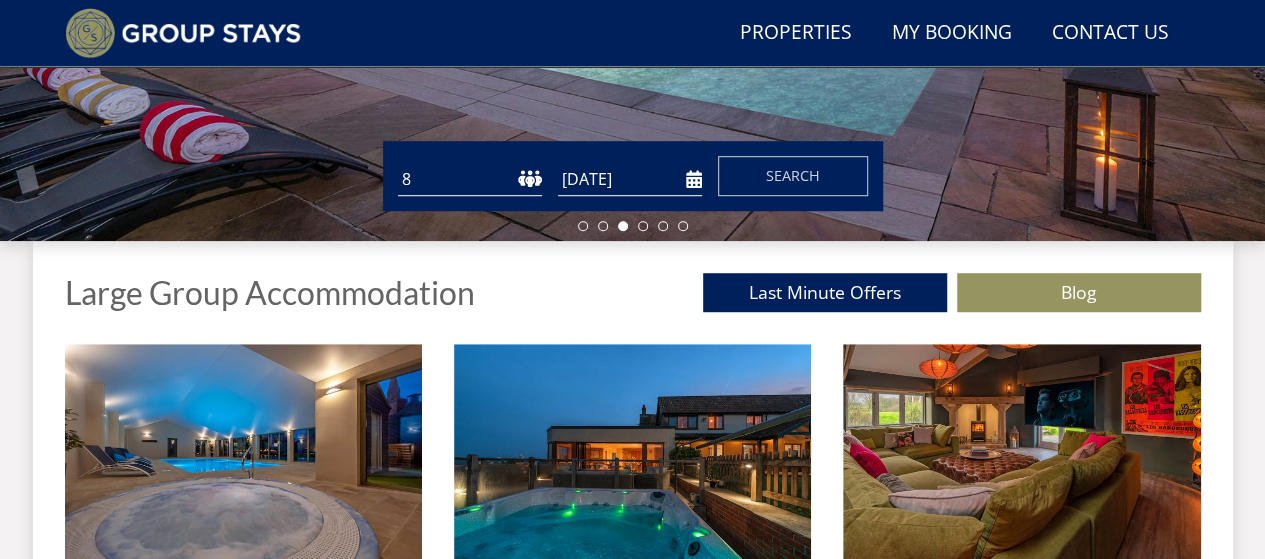 click on "1
2
3
4
5
6
7
8
9
10
11
12
13
14
15
16
17
18
19
20
21
22
23
24
25
26
27
28
29
30
31
32
33
34
35
36
37
38
39
40
41
42
43
44
45
46
47
48
49
50" at bounding box center [470, 179] 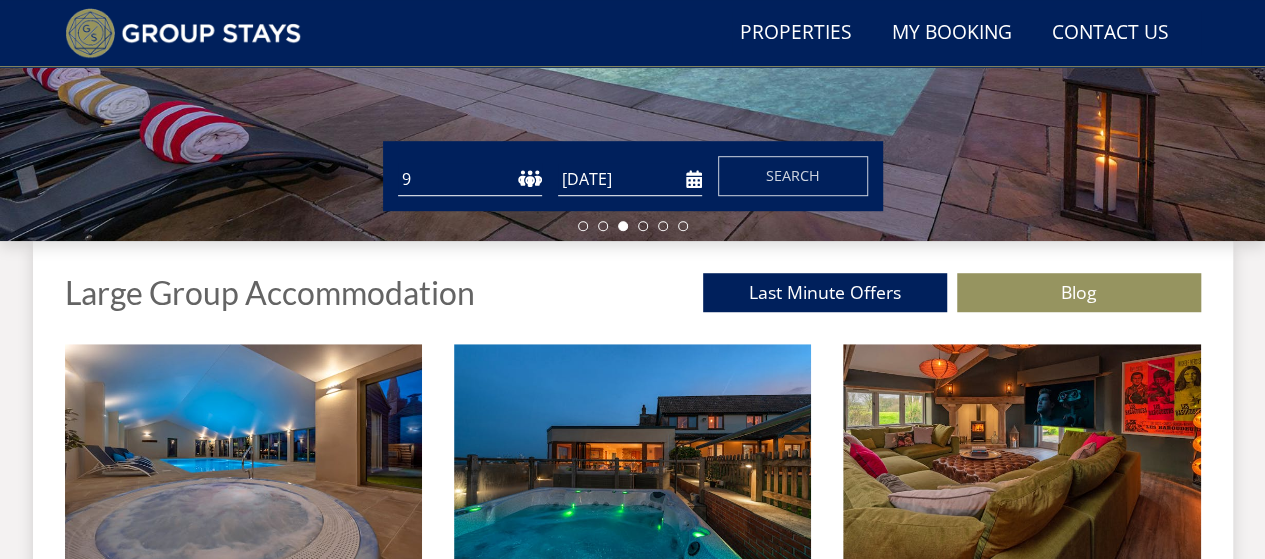 click on "1
2
3
4
5
6
7
8
9
10
11
12
13
14
15
16
17
18
19
20
21
22
23
24
25
26
27
28
29
30
31
32
33
34
35
36
37
38
39
40
41
42
43
44
45
46
47
48
49
50" at bounding box center [470, 179] 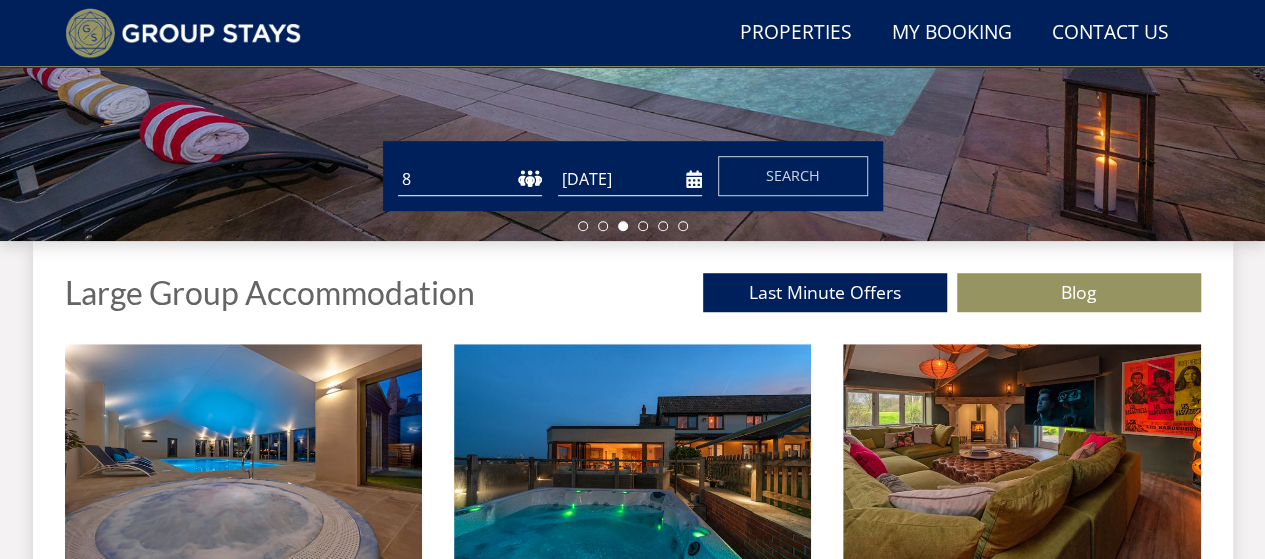 click on "1
2
3
4
5
6
7
8
9
10
11
12
13
14
15
16
17
18
19
20
21
22
23
24
25
26
27
28
29
30
31
32
33
34
35
36
37
38
39
40
41
42
43
44
45
46
47
48
49
50" at bounding box center [470, 179] 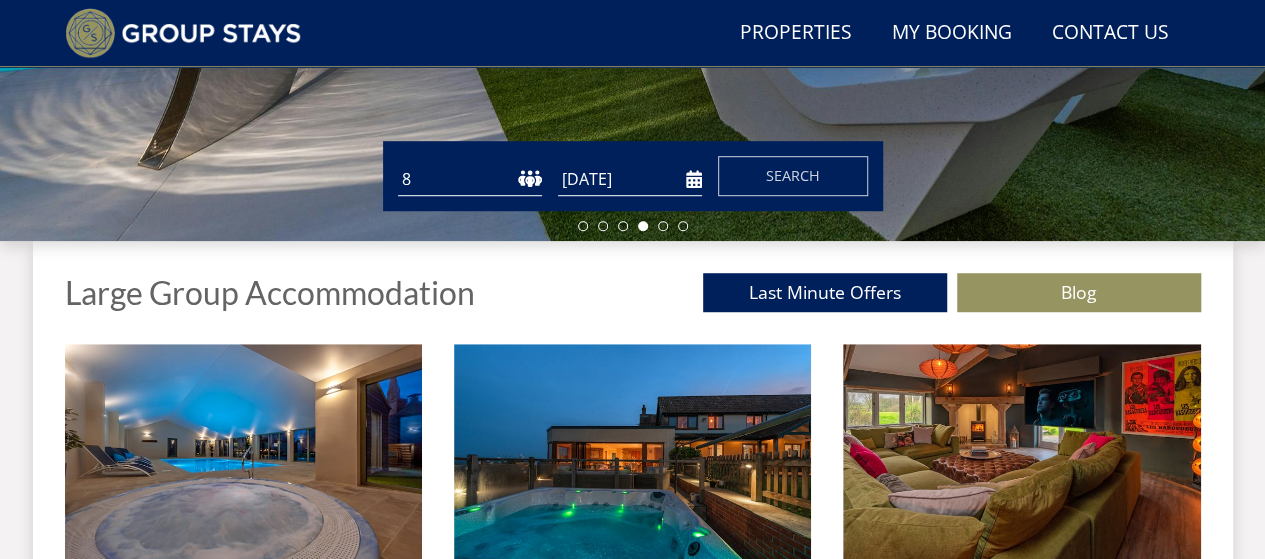 click on "[DATE]" at bounding box center (630, 179) 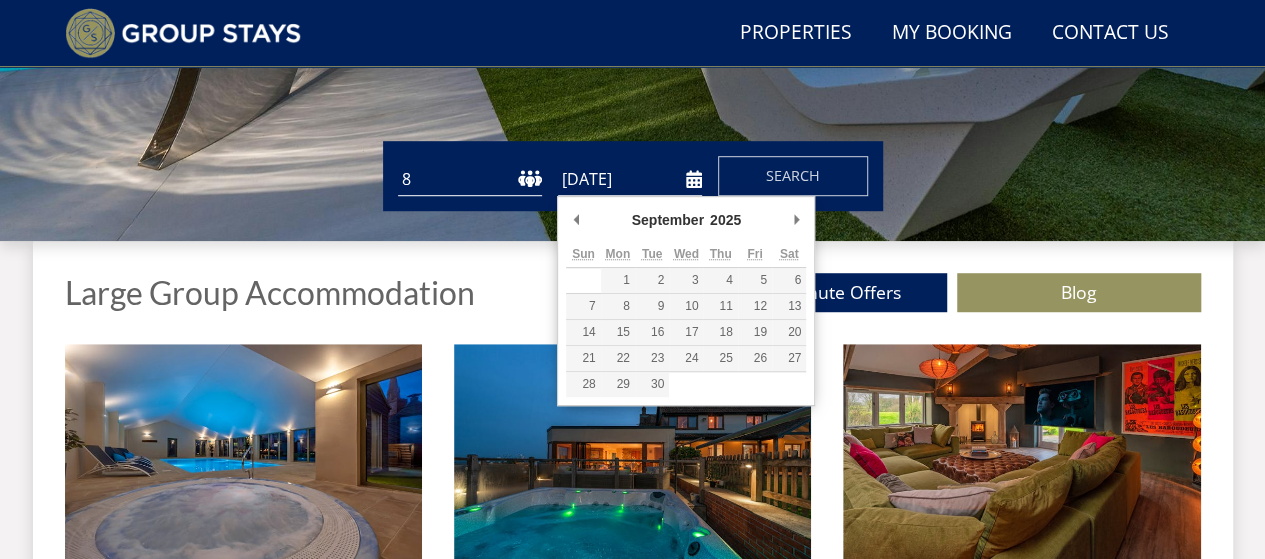 type on "26/09/2025" 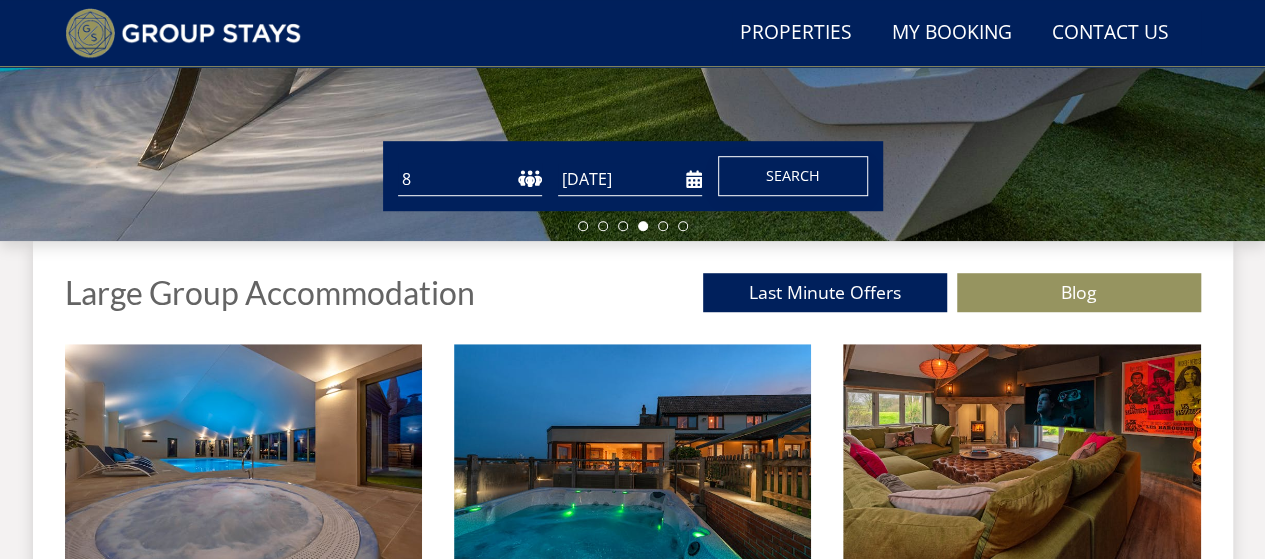 click on "Search" at bounding box center [793, 176] 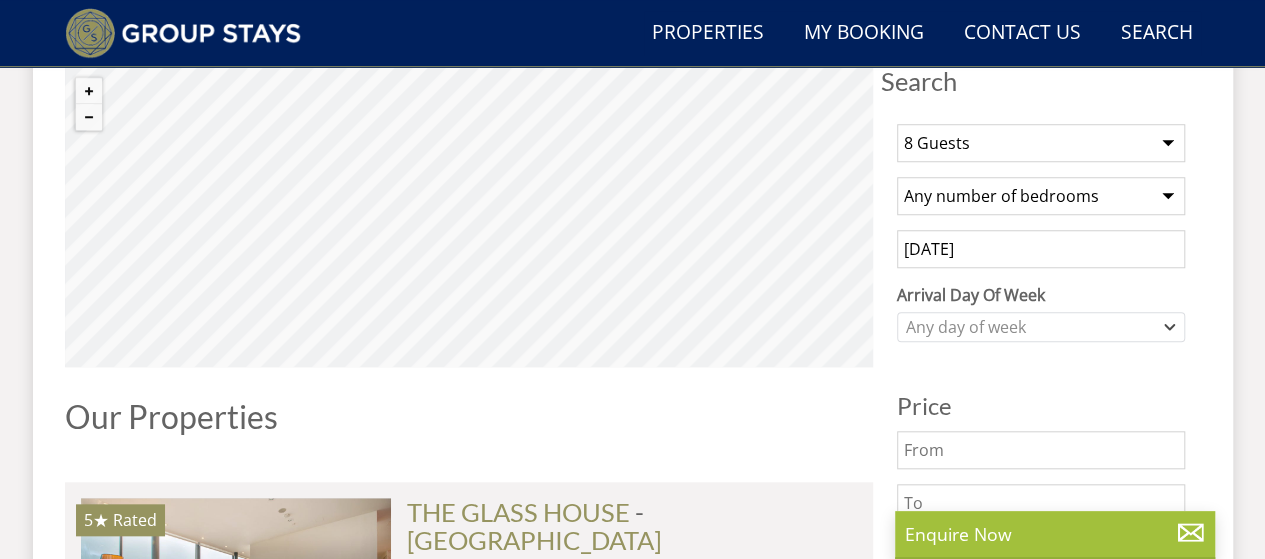 scroll, scrollTop: 788, scrollLeft: 0, axis: vertical 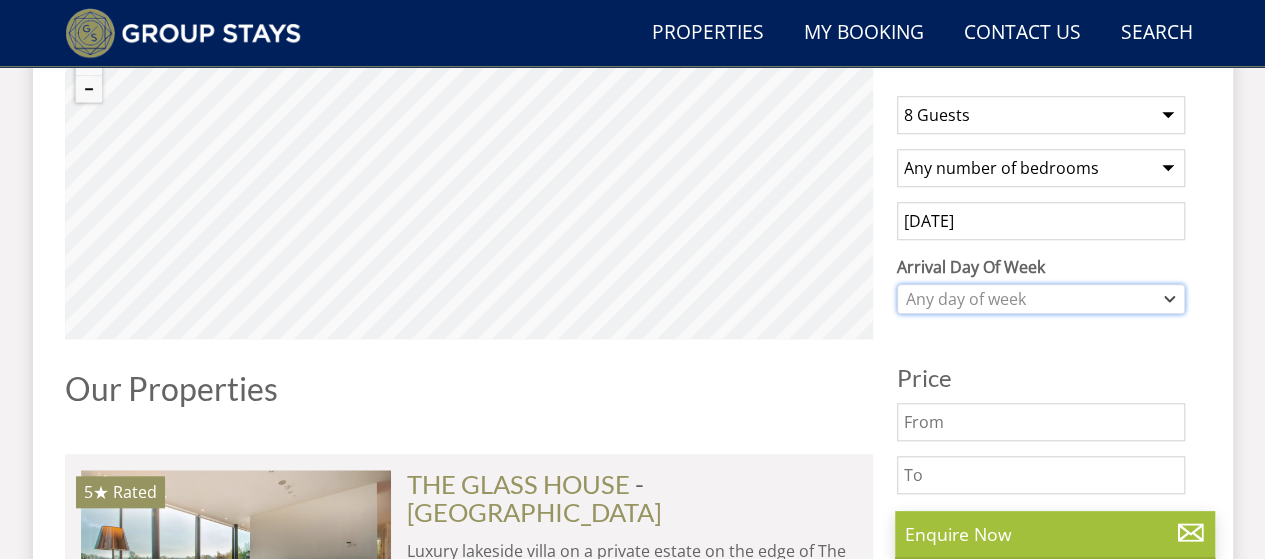 click on "Any day of week" at bounding box center (1030, 299) 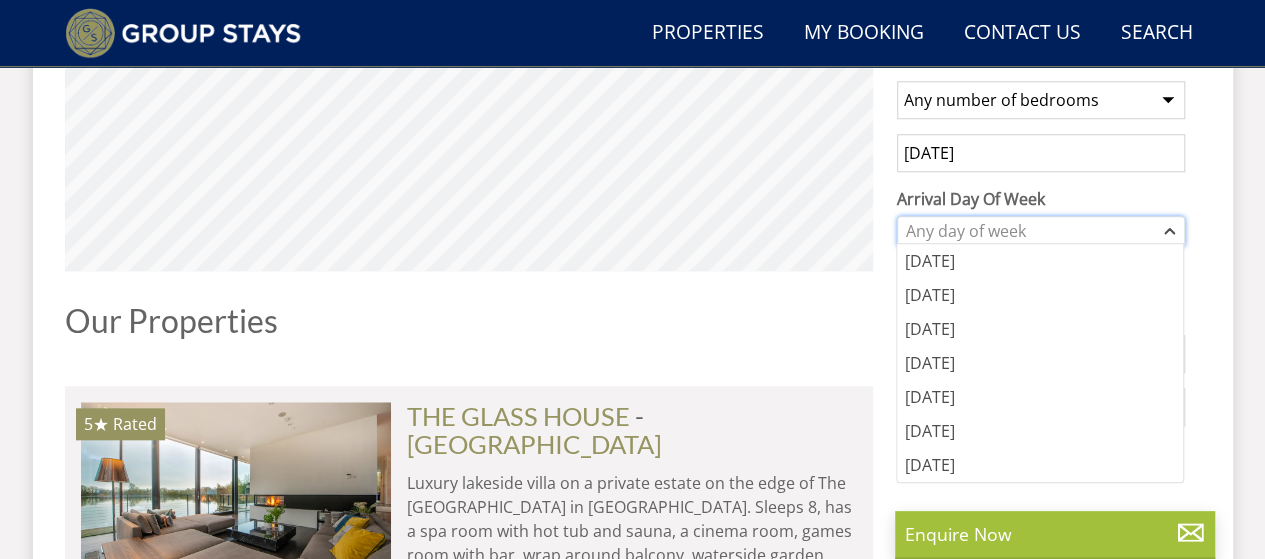 scroll, scrollTop: 859, scrollLeft: 0, axis: vertical 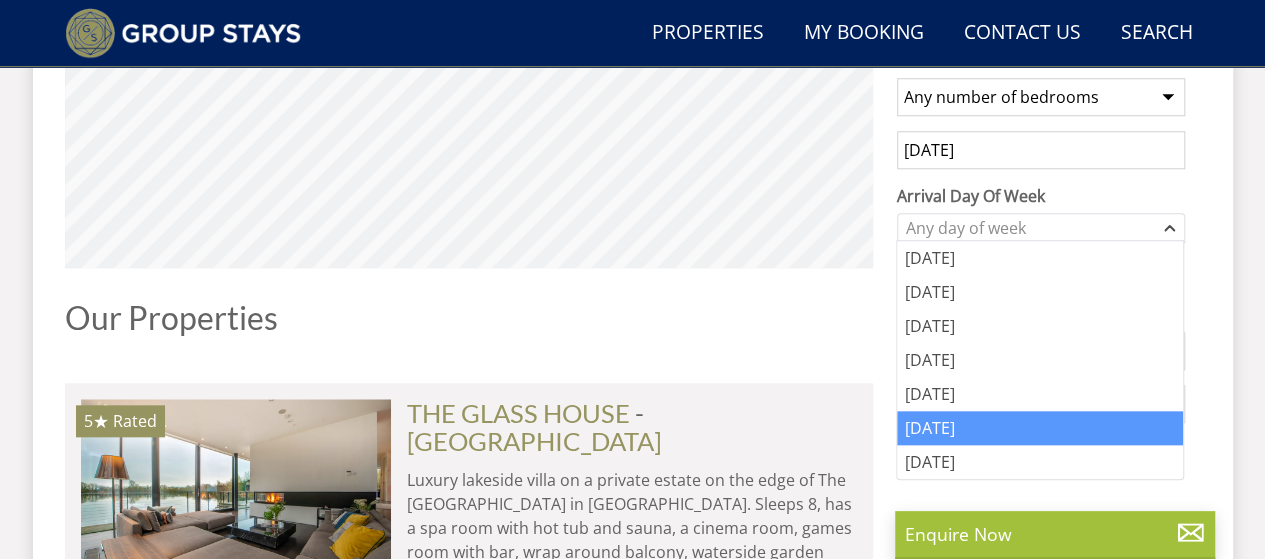 click on "Saturday" at bounding box center (1040, 428) 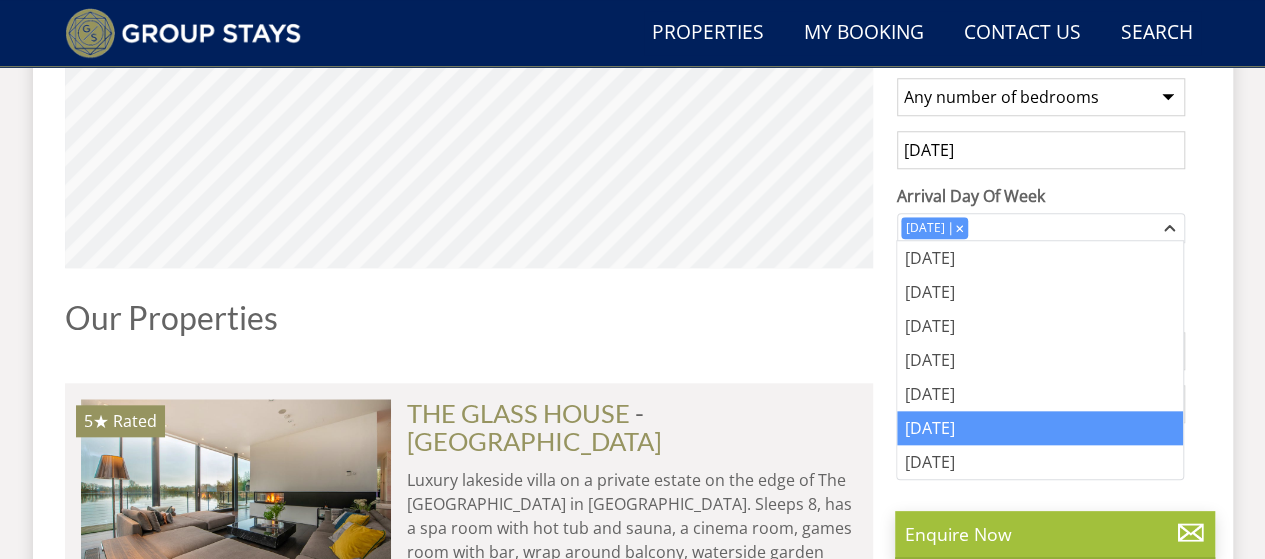 click on "Search
Search
1 Guest
2 Guests
3 Guests
4 Guests
5 Guests
6 Guests
7 Guests
8 Guests
9 Guests
10 Guests
11 Guests
12 Guests
13 Guests
14 Guests
15 Guests
16 Guests
17 Guests
18 Guests
19 Guests
20 Guests
21 Guests
22 Guests
23 Guests
24 Guests
25 Guests
26 Guests
27 Guests
28 Guests
29 Guests
30 Guests
31 Guests
32 Guests
33 Guests
34 Guests
35 Guests
36 Guests
37 Guests
38 Guests
39 Guests
40 Guests
41 Guests
42 Guests
43 Guests
44 Guests
45 Guests
46 Guests
47 Guests
48 Guests
49 Guests
50 Guests
51 Guests
52 Guests
53 Guests
54 Guests
55 Guests
56 Guests
57 Guests
58 Guests
59 Guests
60 Guests
61 Guests
62 Guests
63 Guests
64 Guests
65 Guests
66 Guests
67 Guests
68 Guests
69 Guests
70 Guests
71 Guests" at bounding box center (633, 6706) 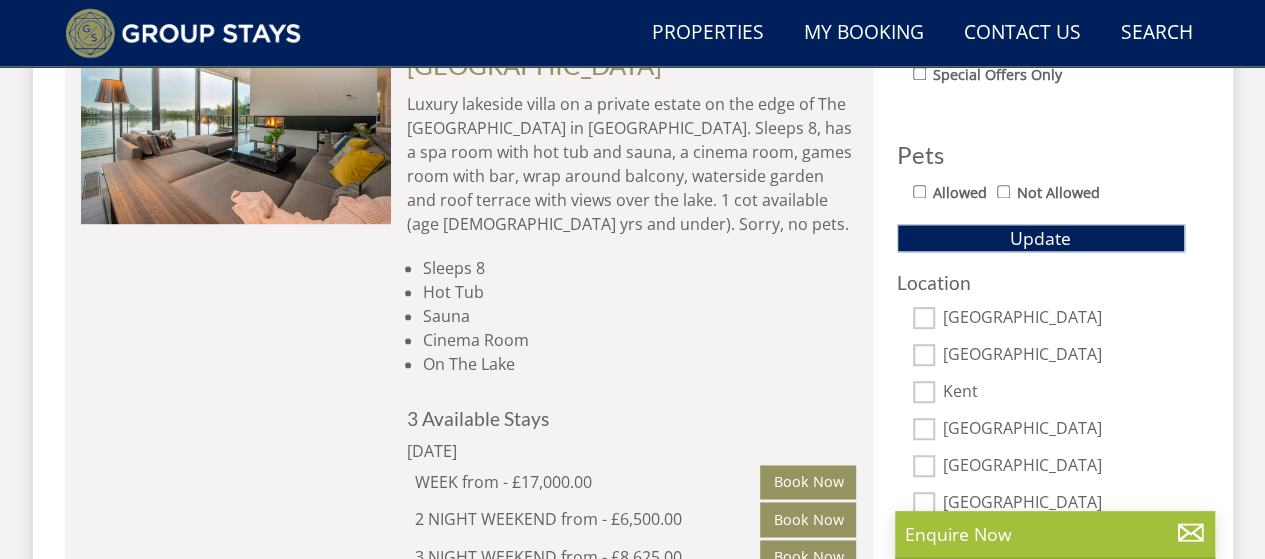 scroll, scrollTop: 1236, scrollLeft: 0, axis: vertical 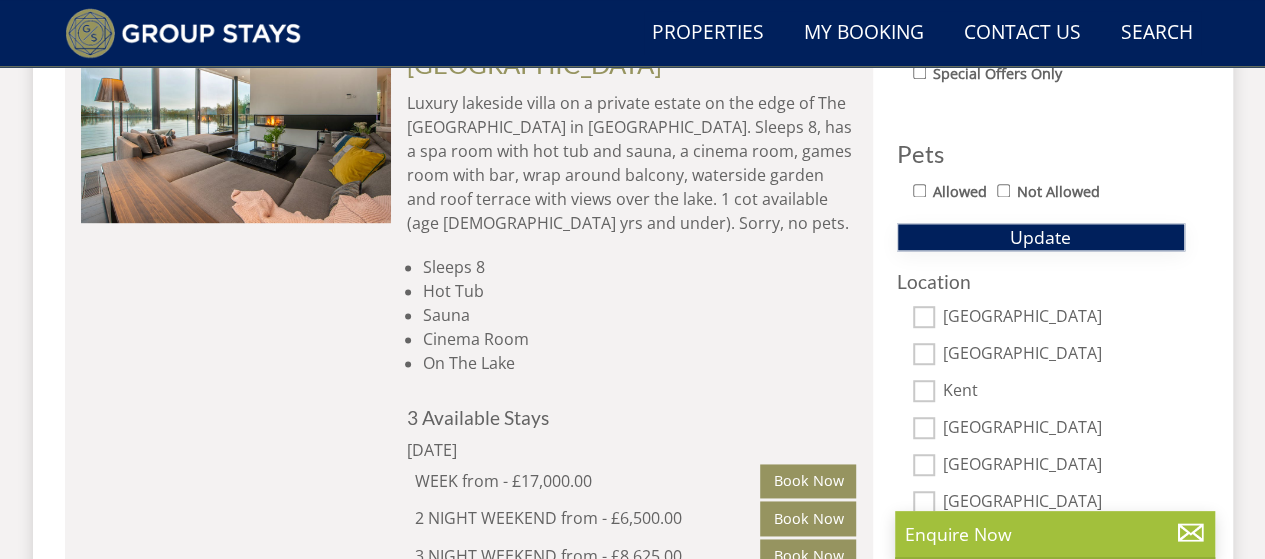 click on "Update" at bounding box center [1041, 237] 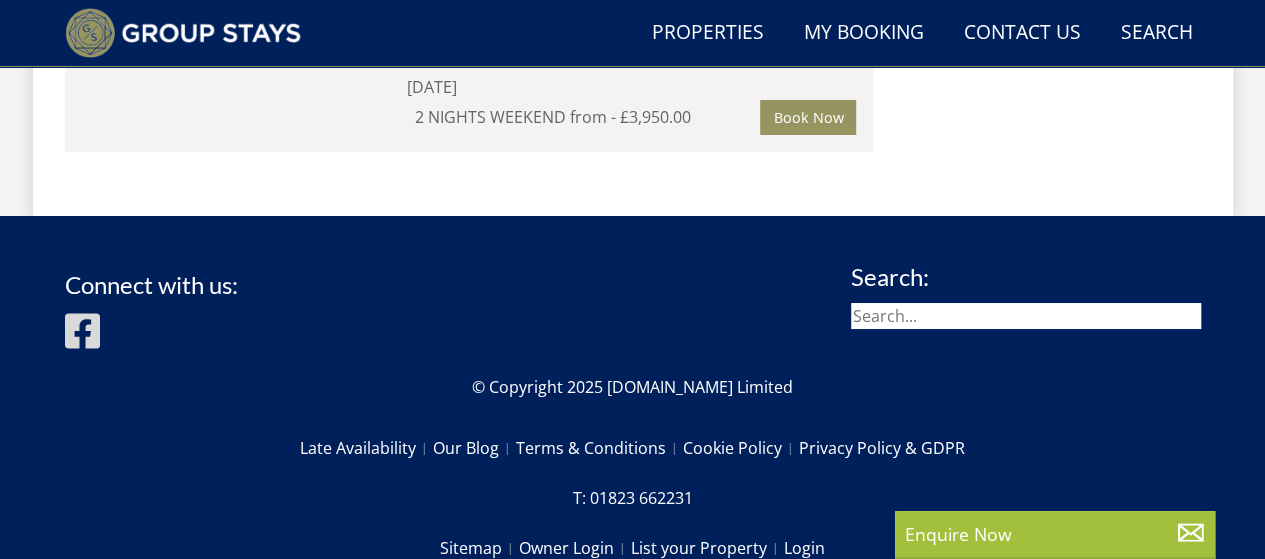 scroll, scrollTop: 3650, scrollLeft: 0, axis: vertical 